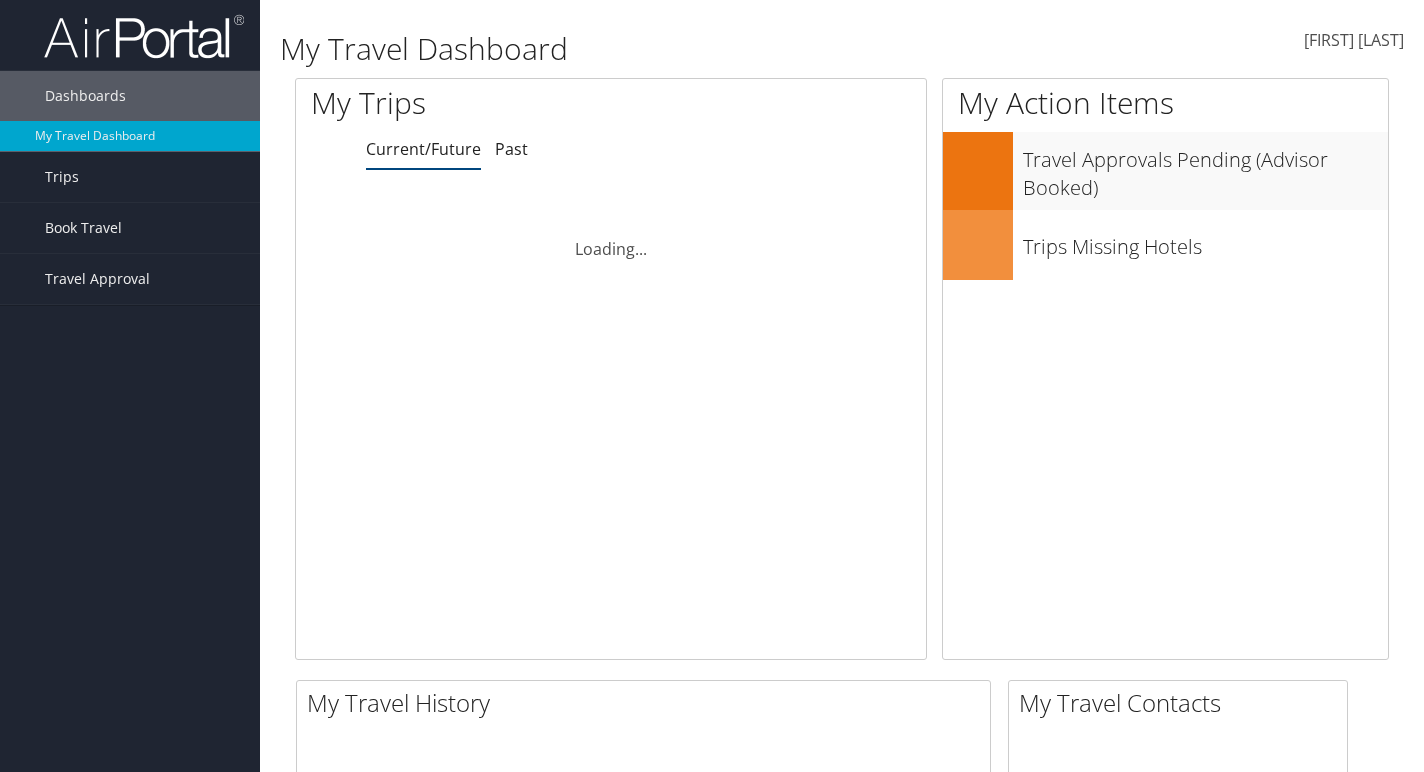 scroll, scrollTop: 0, scrollLeft: 0, axis: both 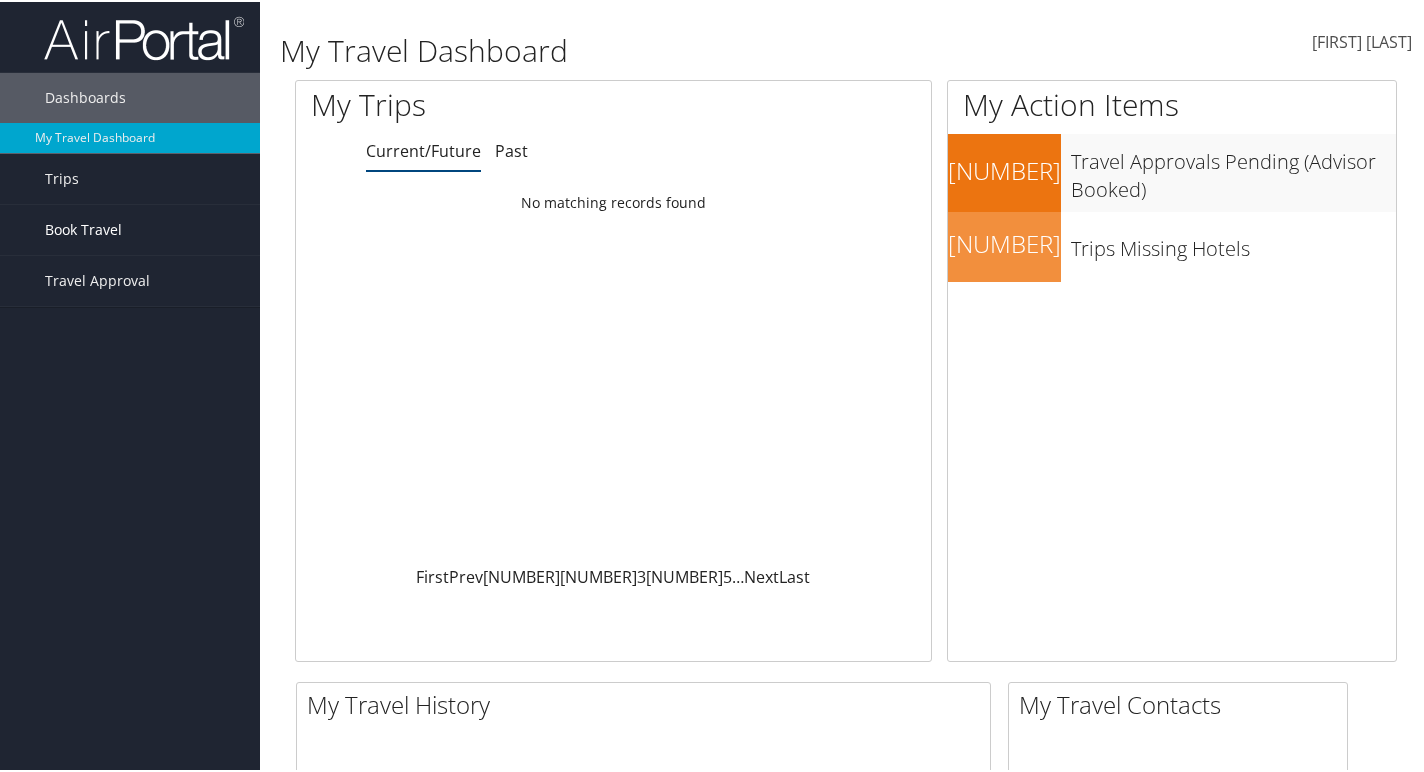 click on "Book Travel" at bounding box center [83, 228] 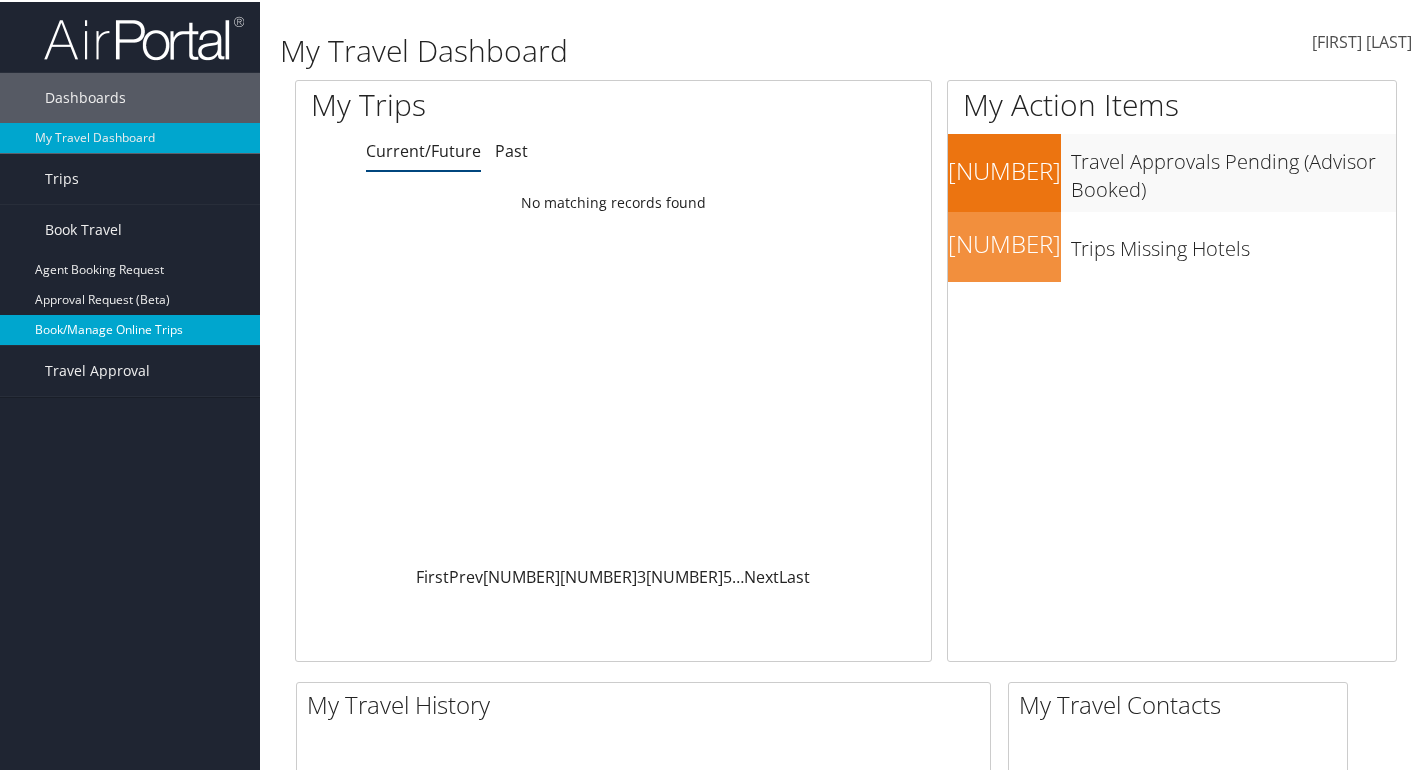click on "Book/Manage Online Trips" at bounding box center (130, 328) 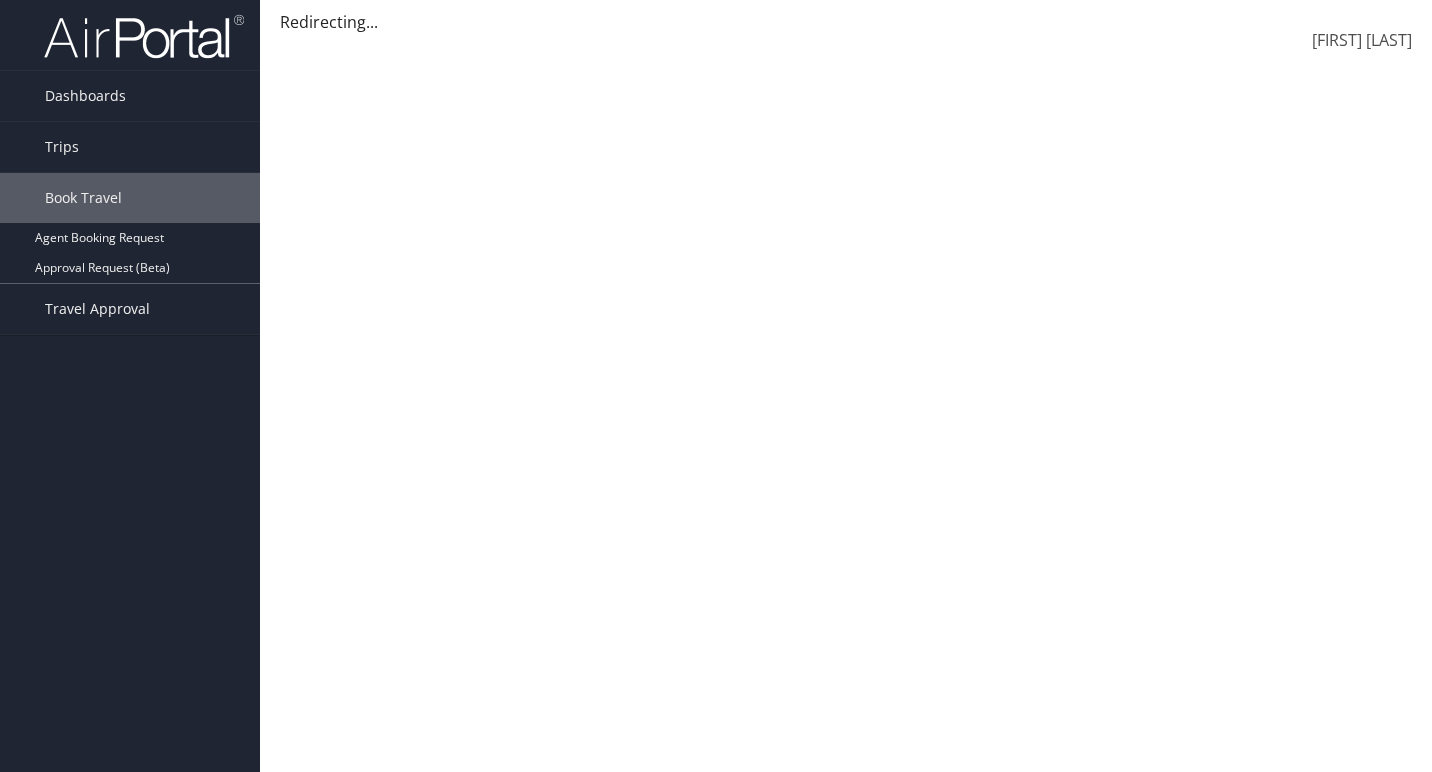 scroll, scrollTop: 0, scrollLeft: 0, axis: both 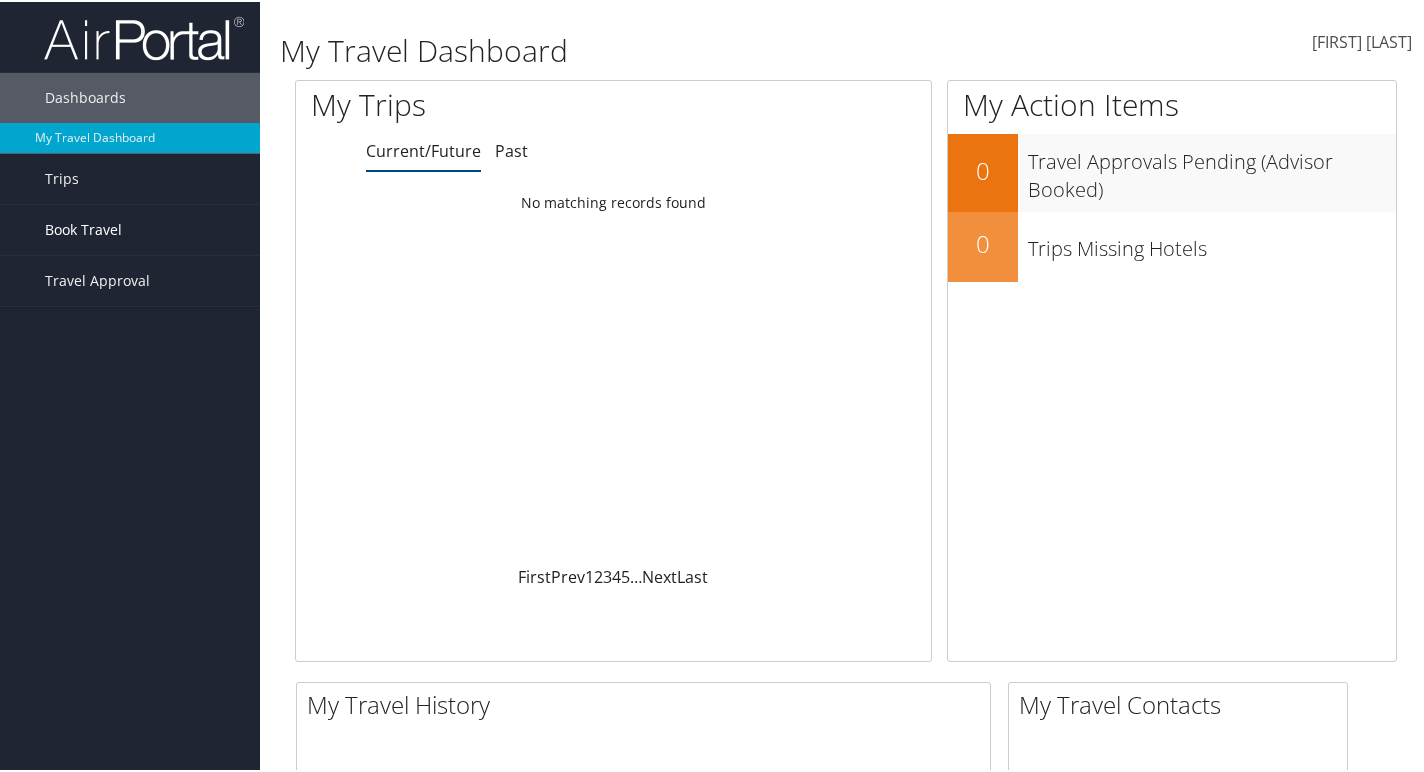 click on "Book Travel" at bounding box center (83, 228) 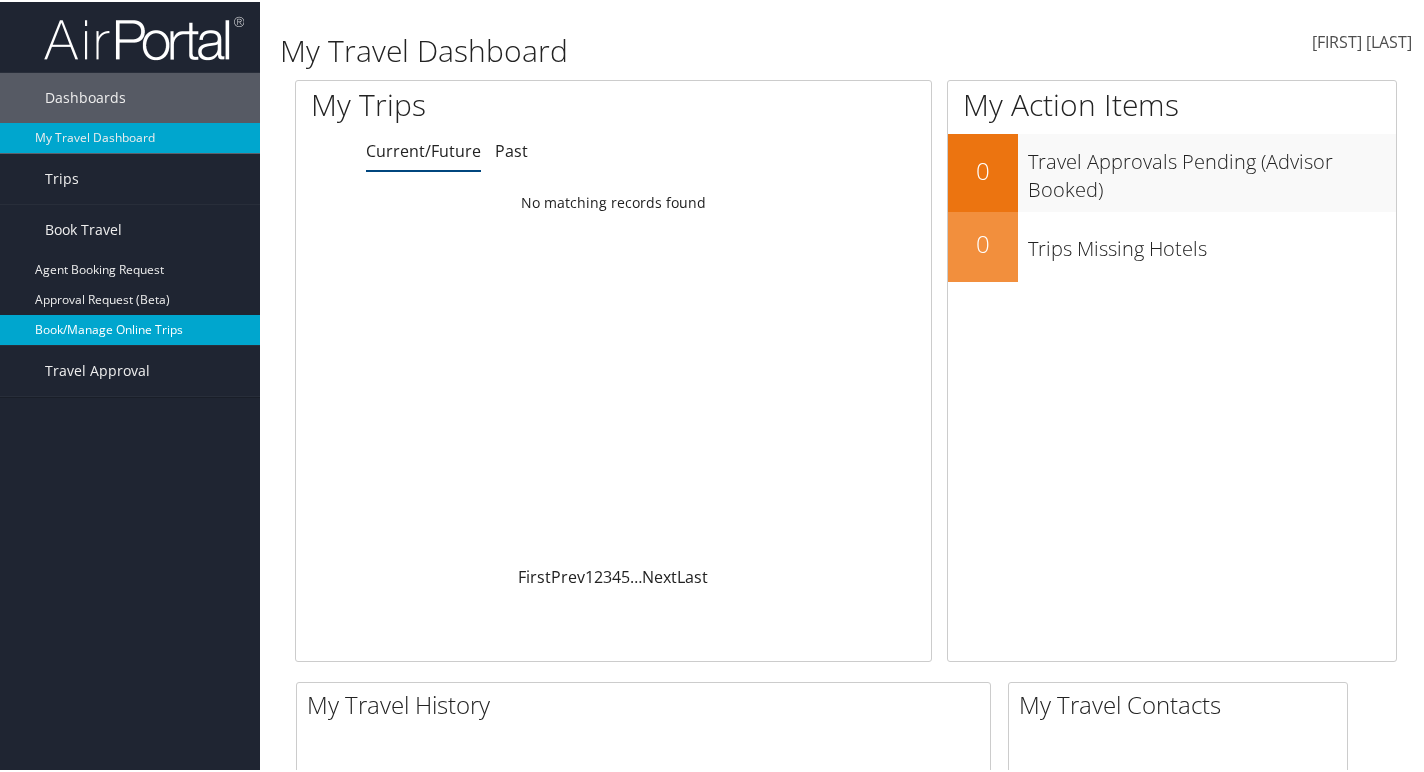 click on "Book/Manage Online Trips" at bounding box center (130, 328) 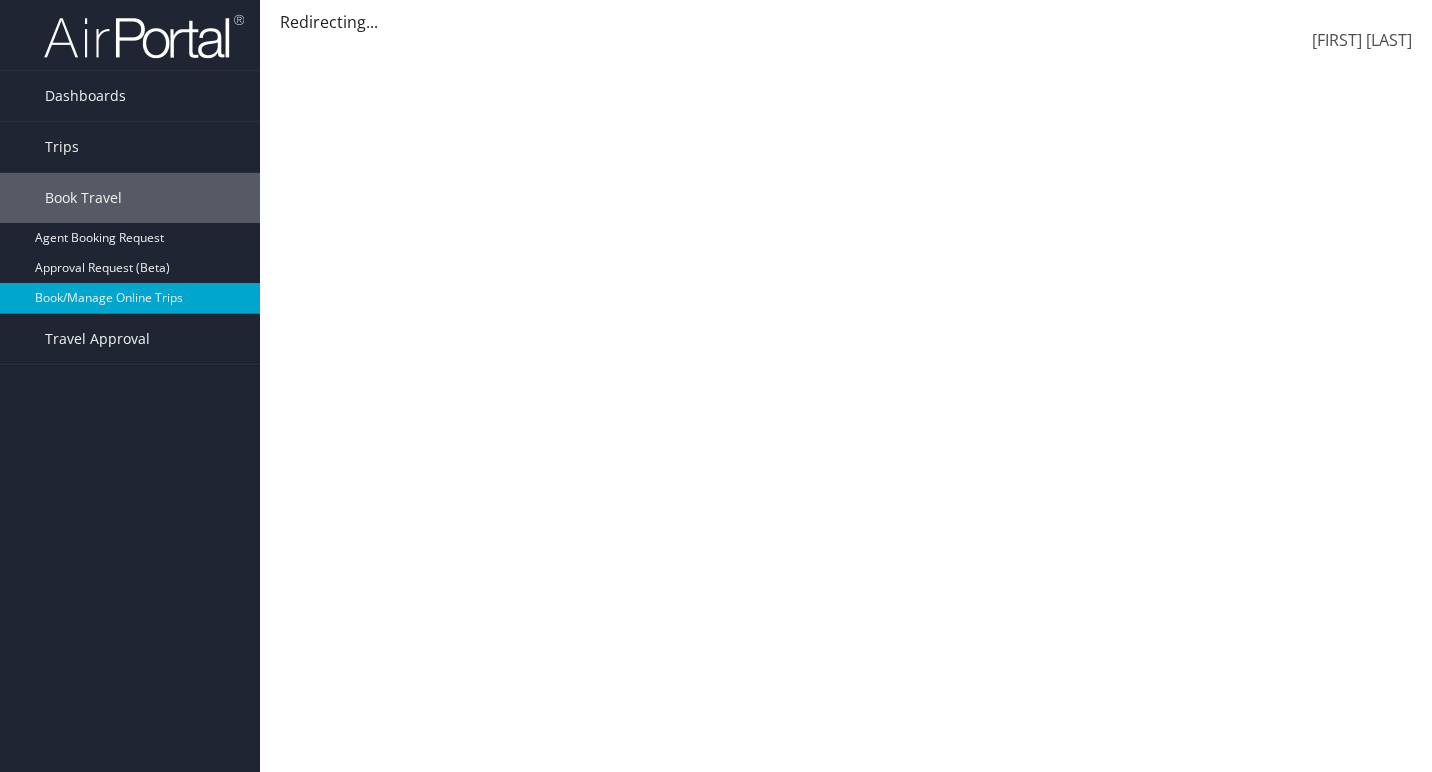 scroll, scrollTop: 0, scrollLeft: 0, axis: both 